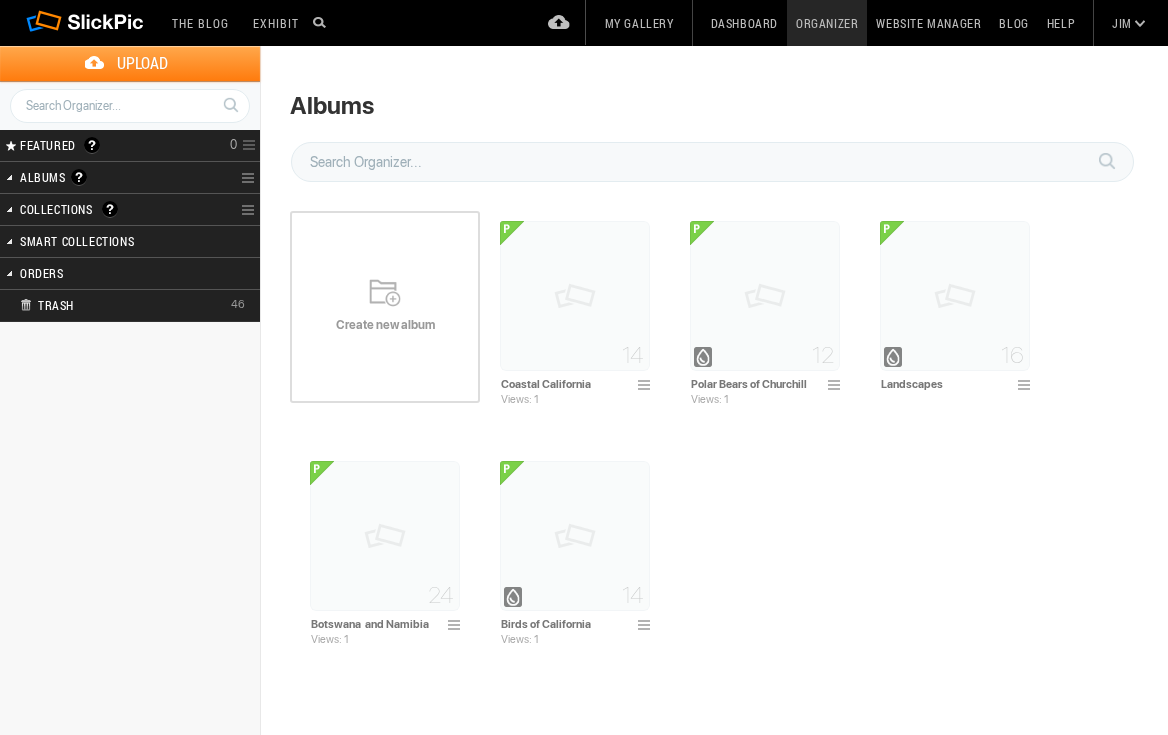 scroll, scrollTop: 0, scrollLeft: 0, axis: both 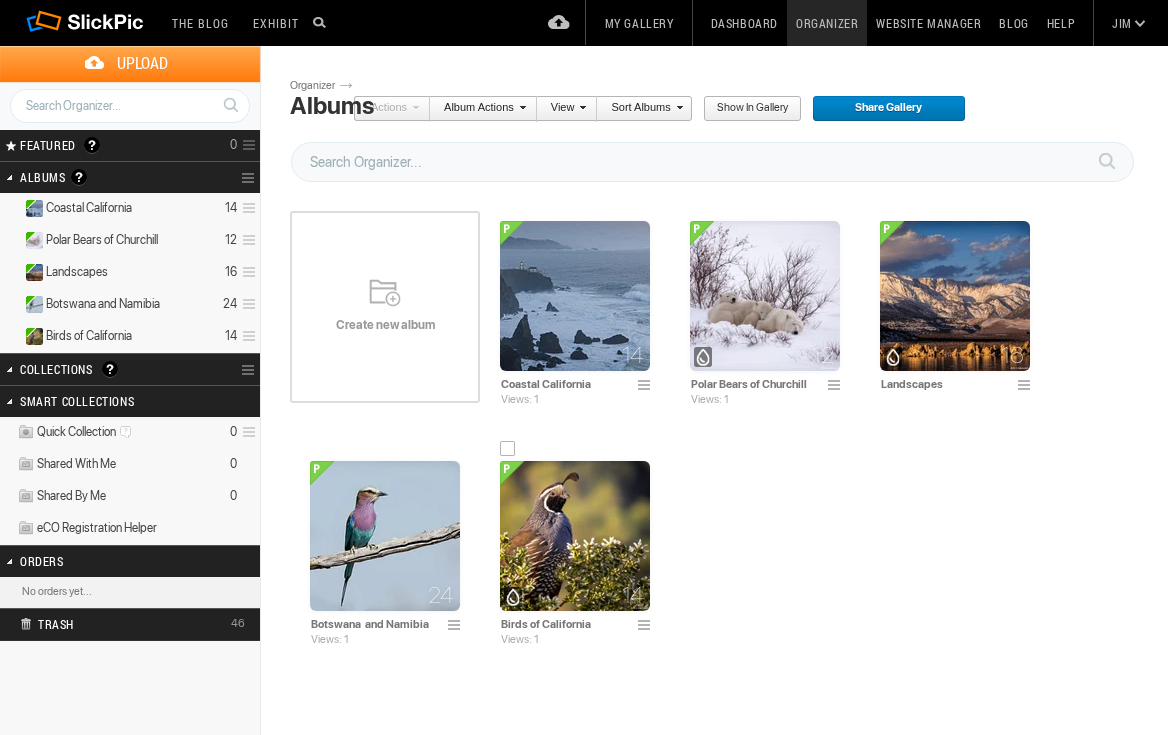 click at bounding box center (575, 536) 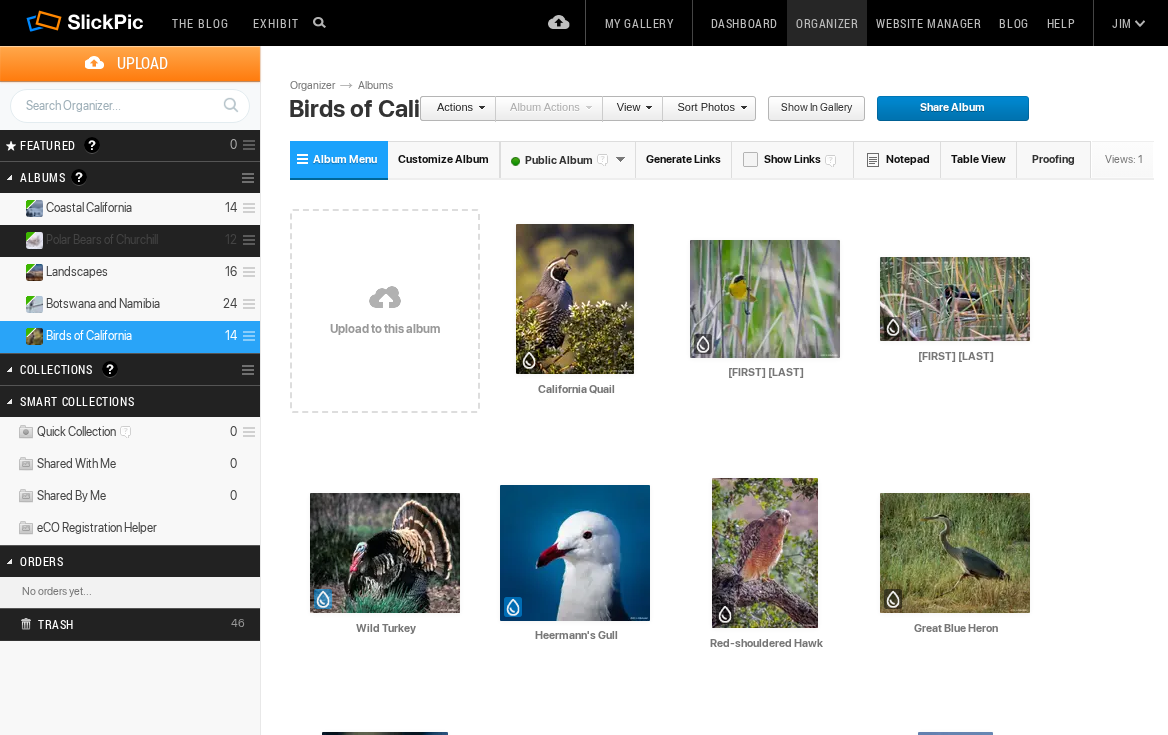 scroll, scrollTop: 0, scrollLeft: 0, axis: both 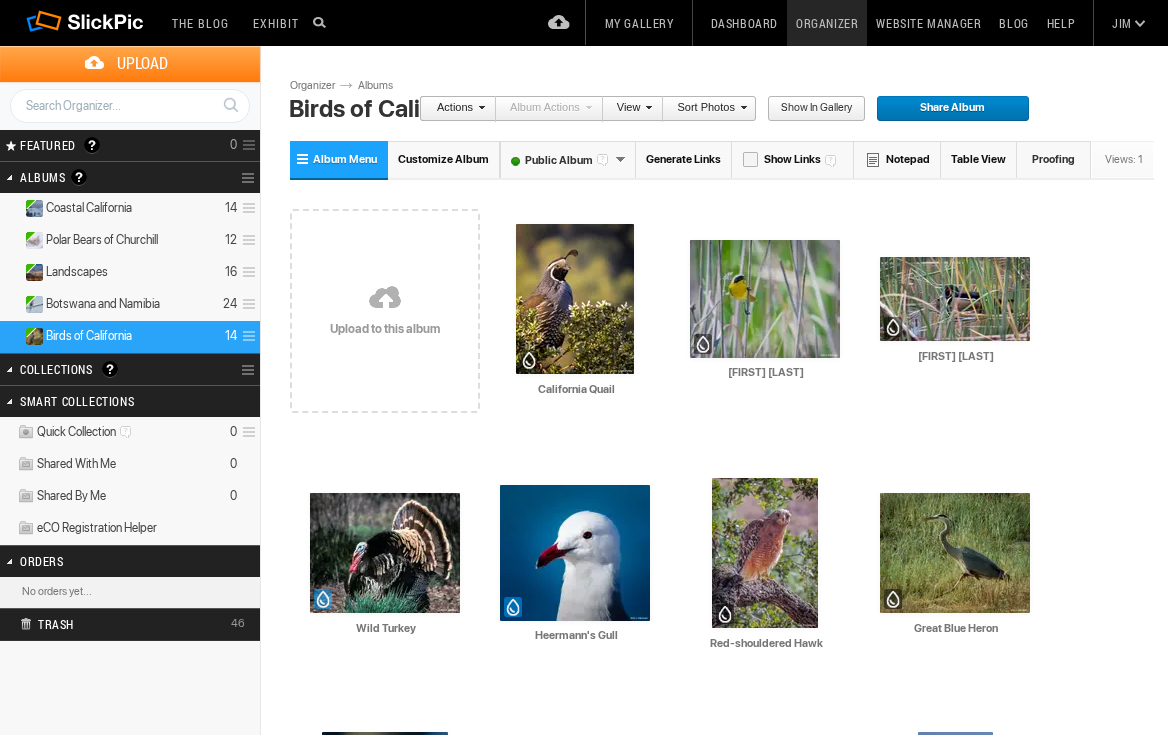 click on "Upload" at bounding box center [142, 63] 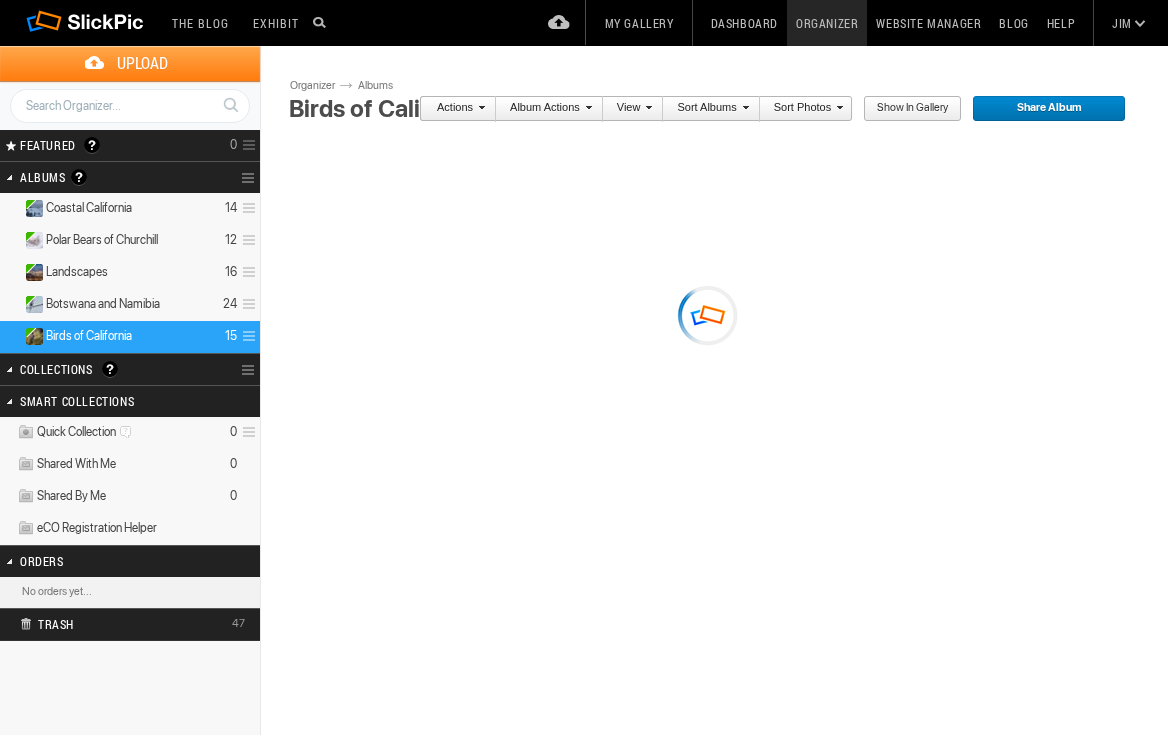 scroll, scrollTop: 0, scrollLeft: 0, axis: both 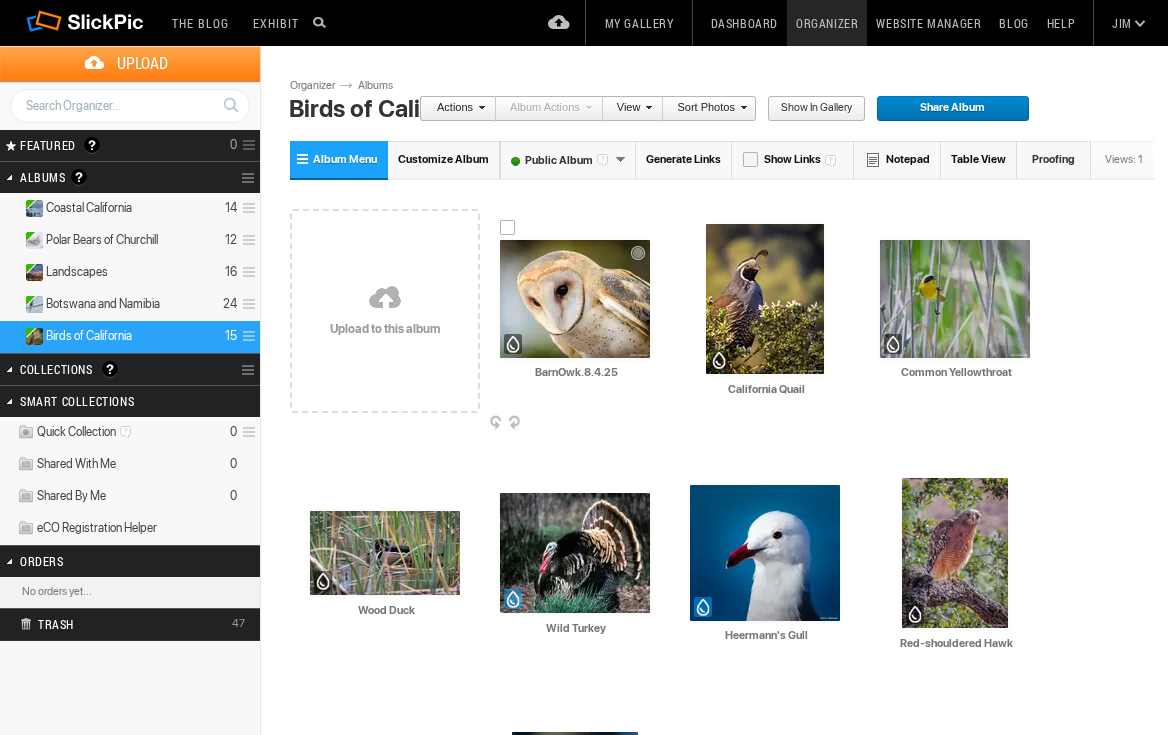 click at bounding box center [575, 299] 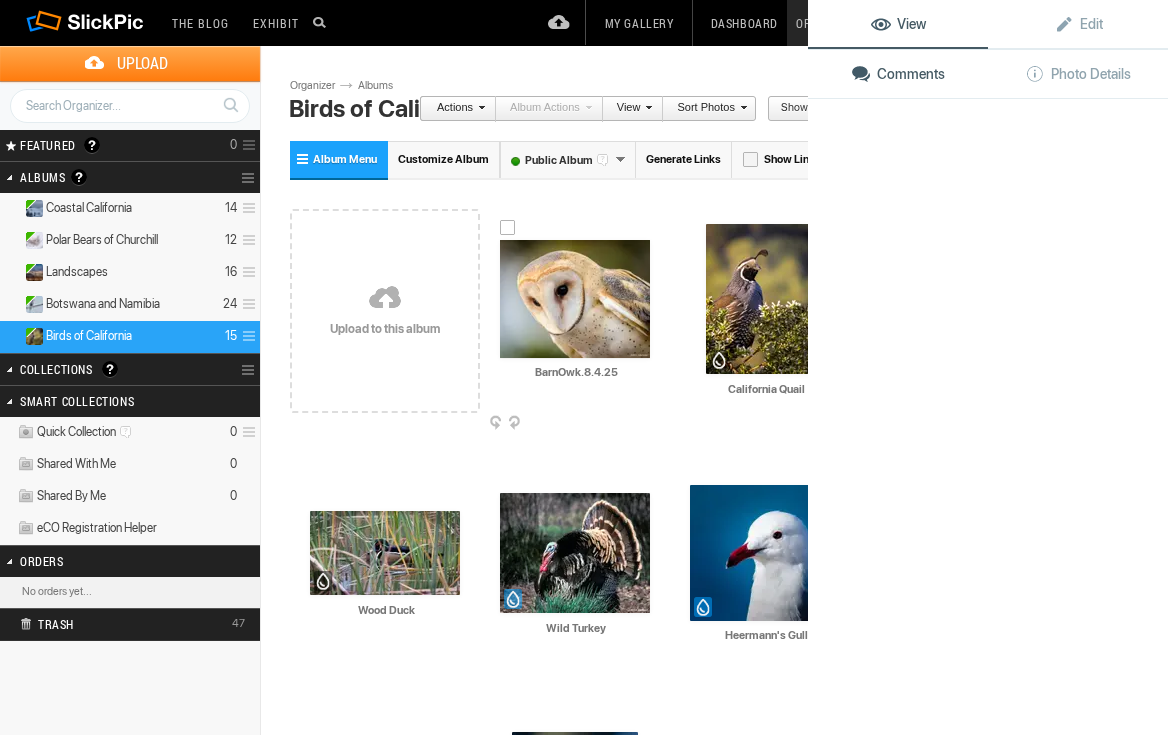 click 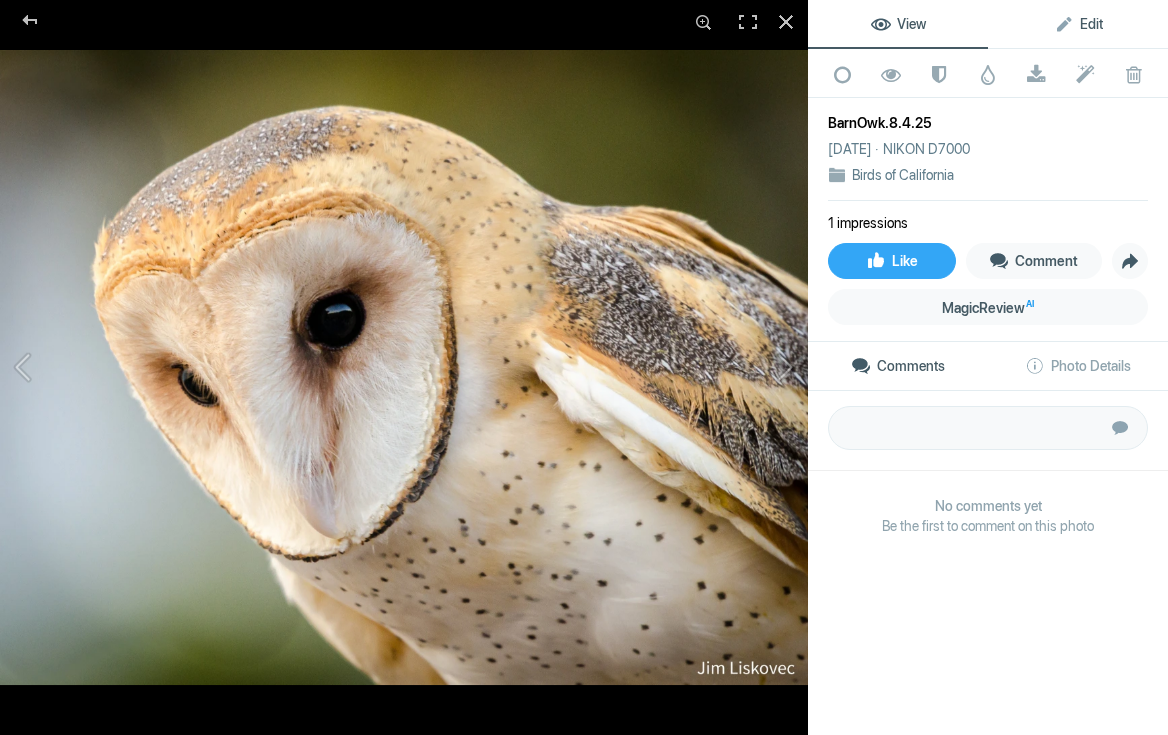 click on "Edit" 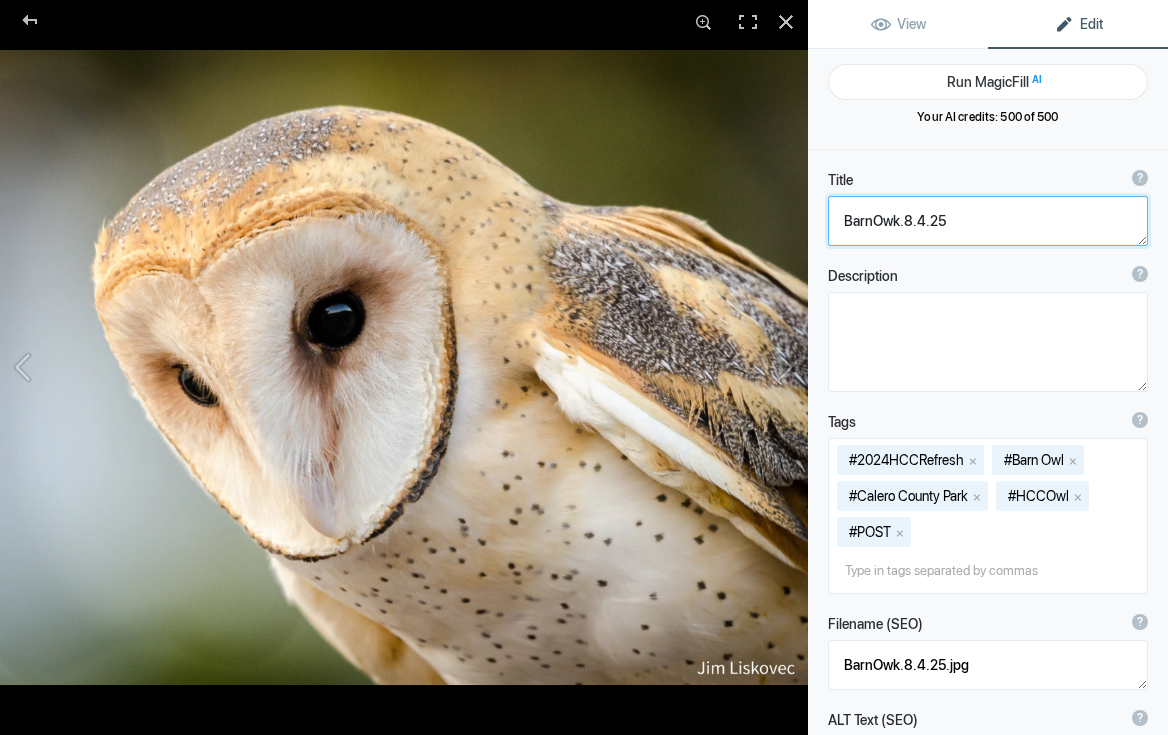 drag, startPoint x: 945, startPoint y: 221, endPoint x: 967, endPoint y: 233, distance: 25.059929 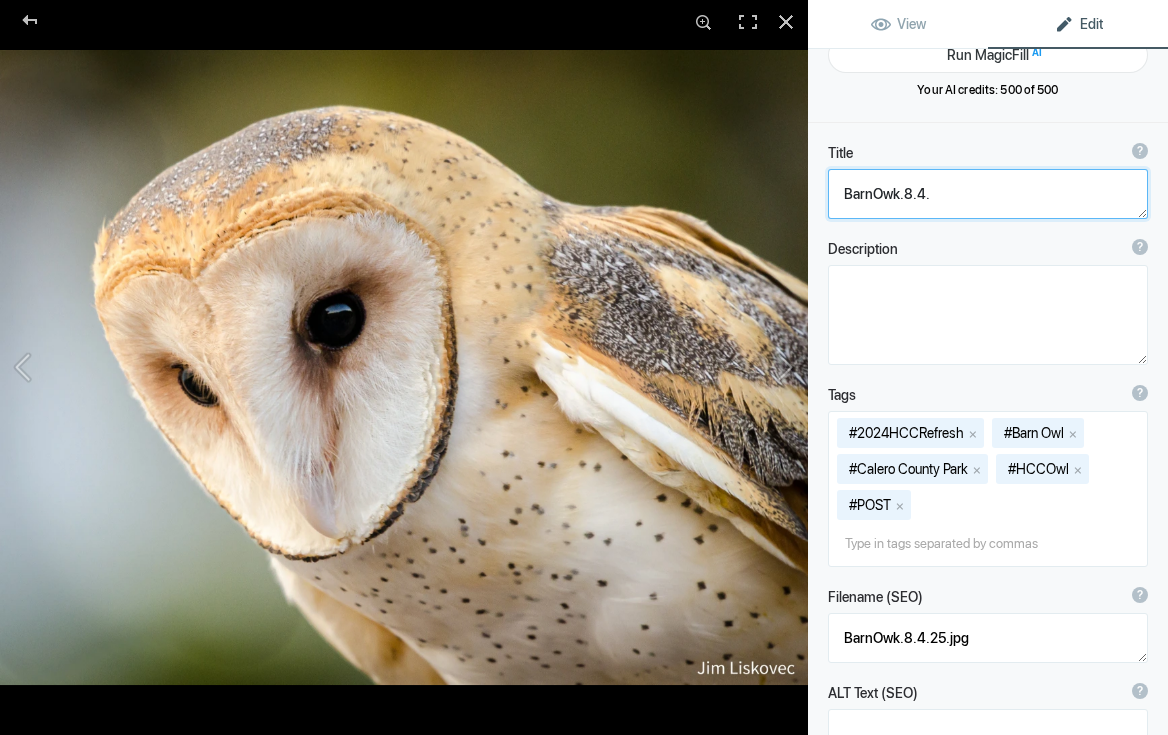 scroll, scrollTop: 25, scrollLeft: 0, axis: vertical 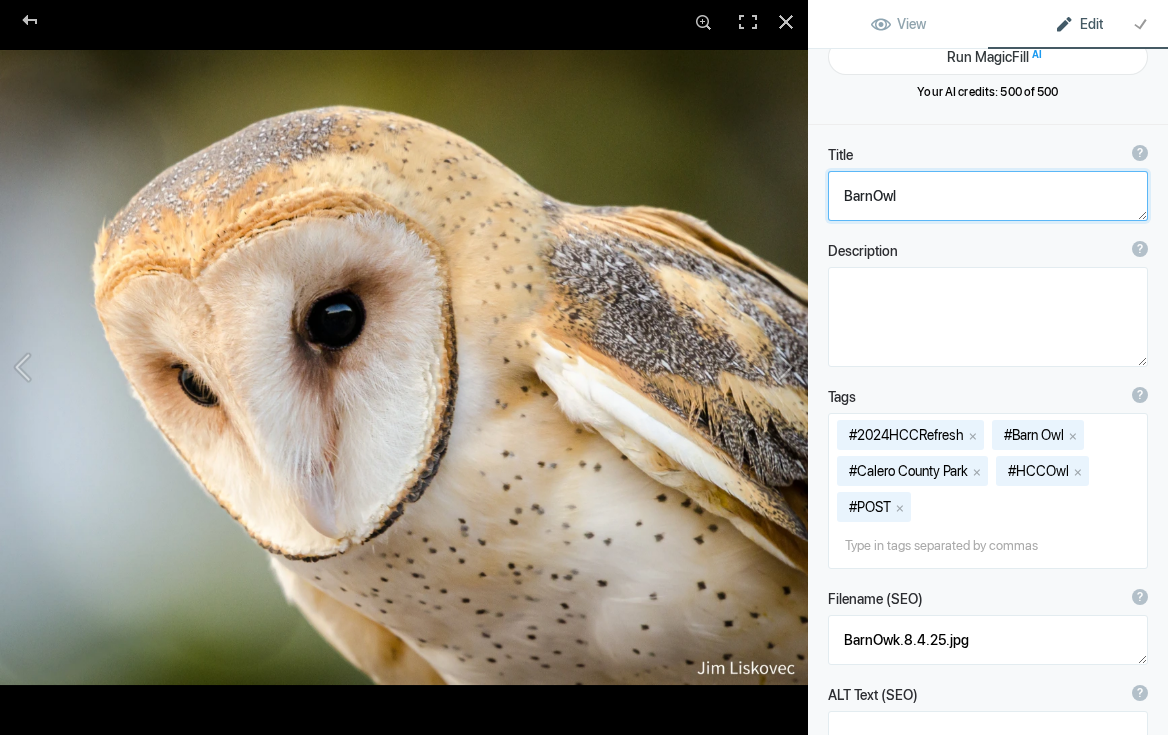 click 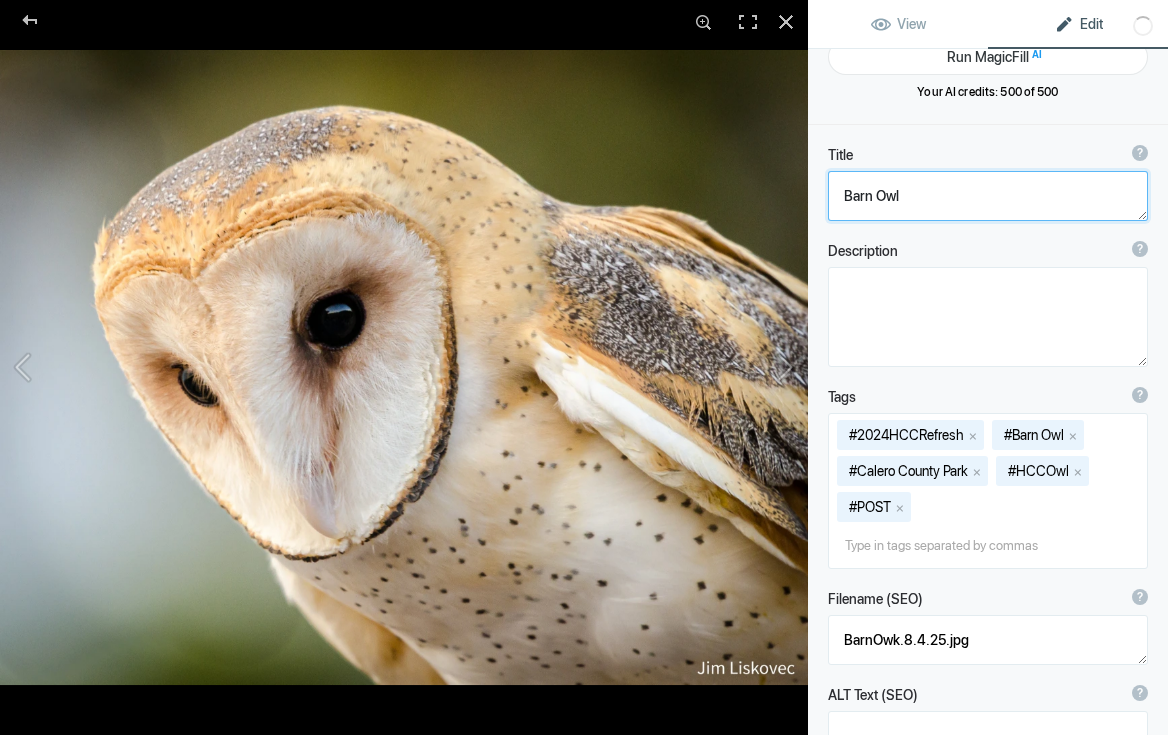 click 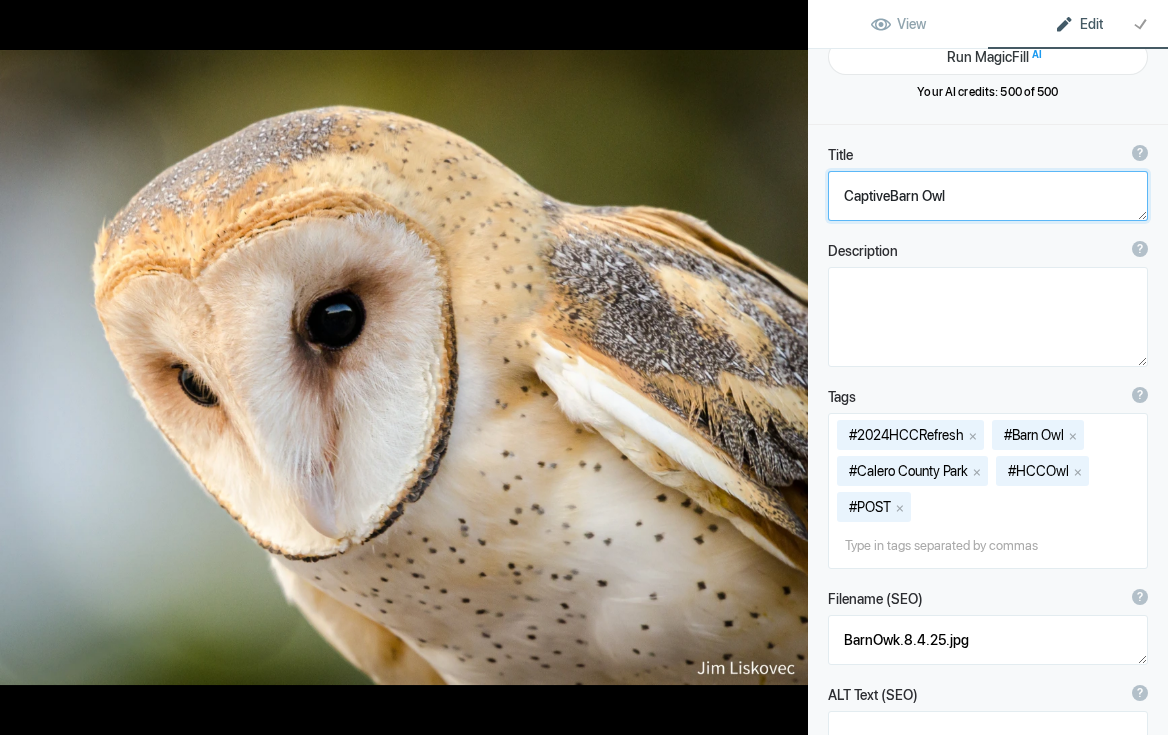 type on "Captive Barn Owl" 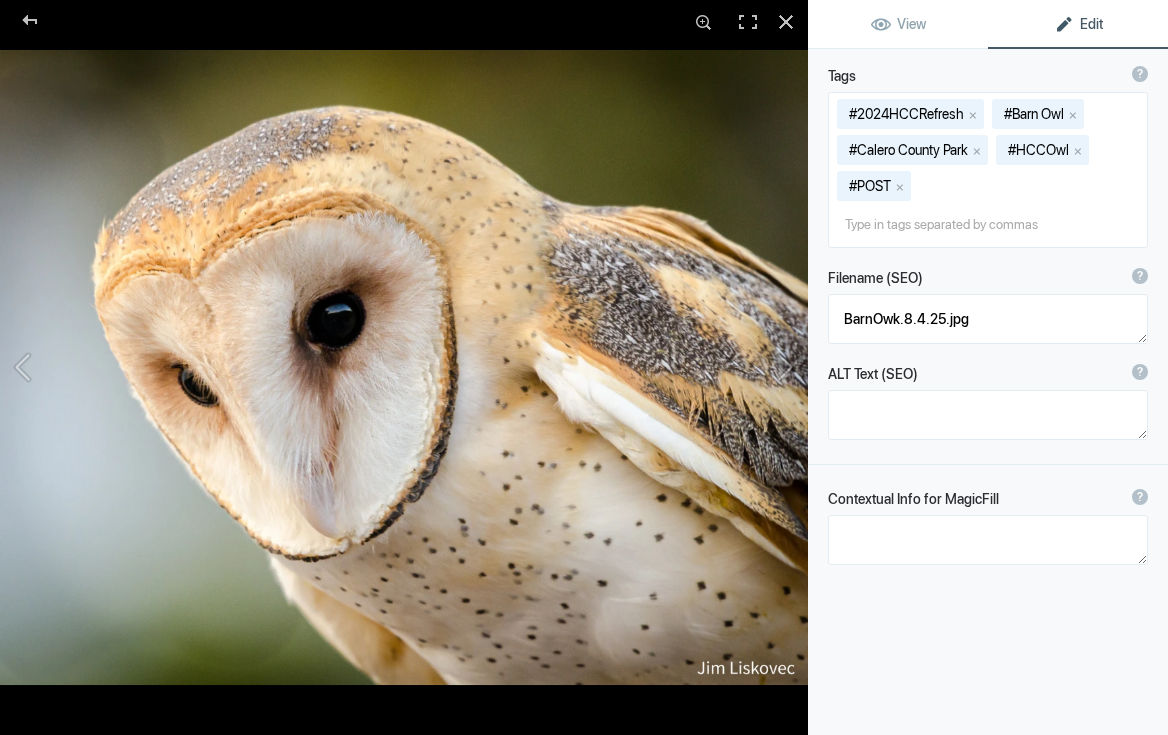 scroll, scrollTop: 346, scrollLeft: 0, axis: vertical 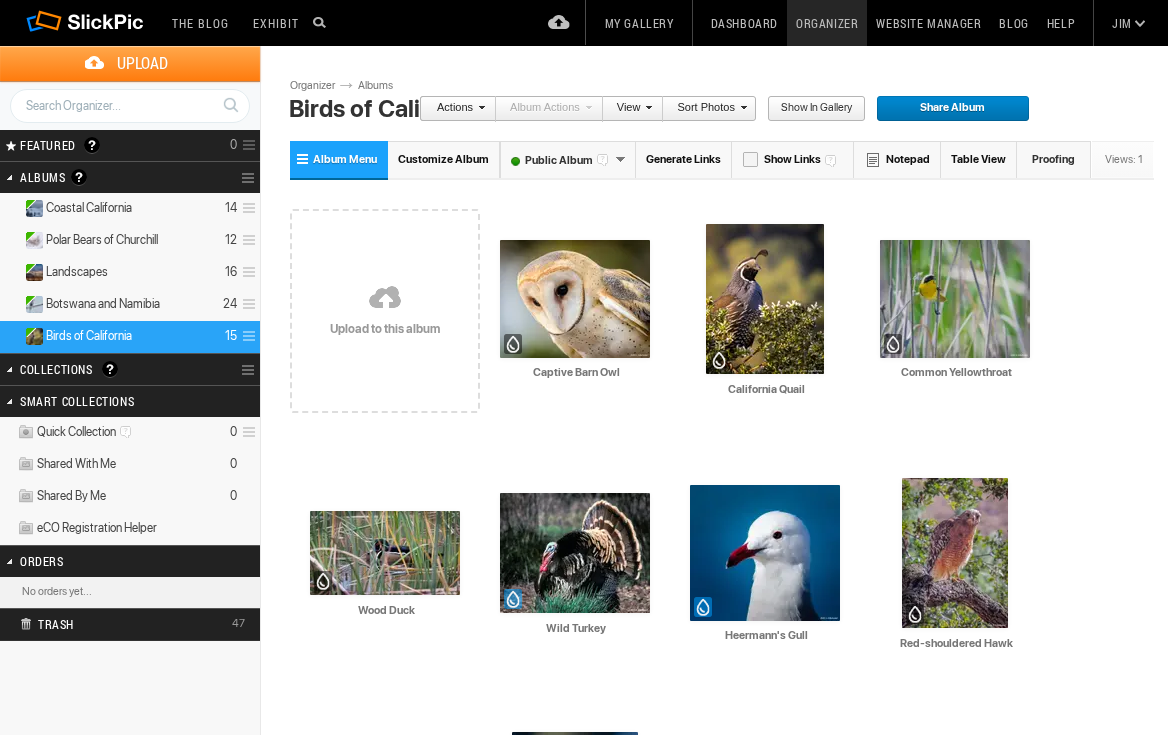 click on "Upload" at bounding box center (142, 63) 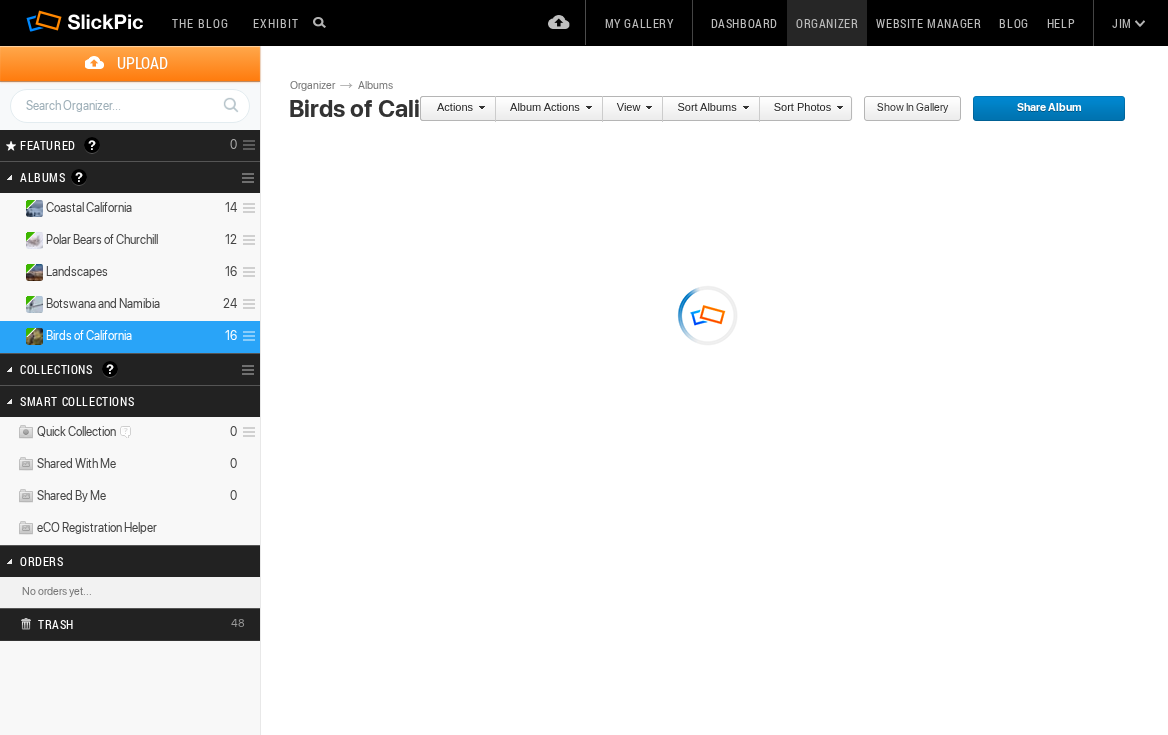scroll, scrollTop: 0, scrollLeft: 0, axis: both 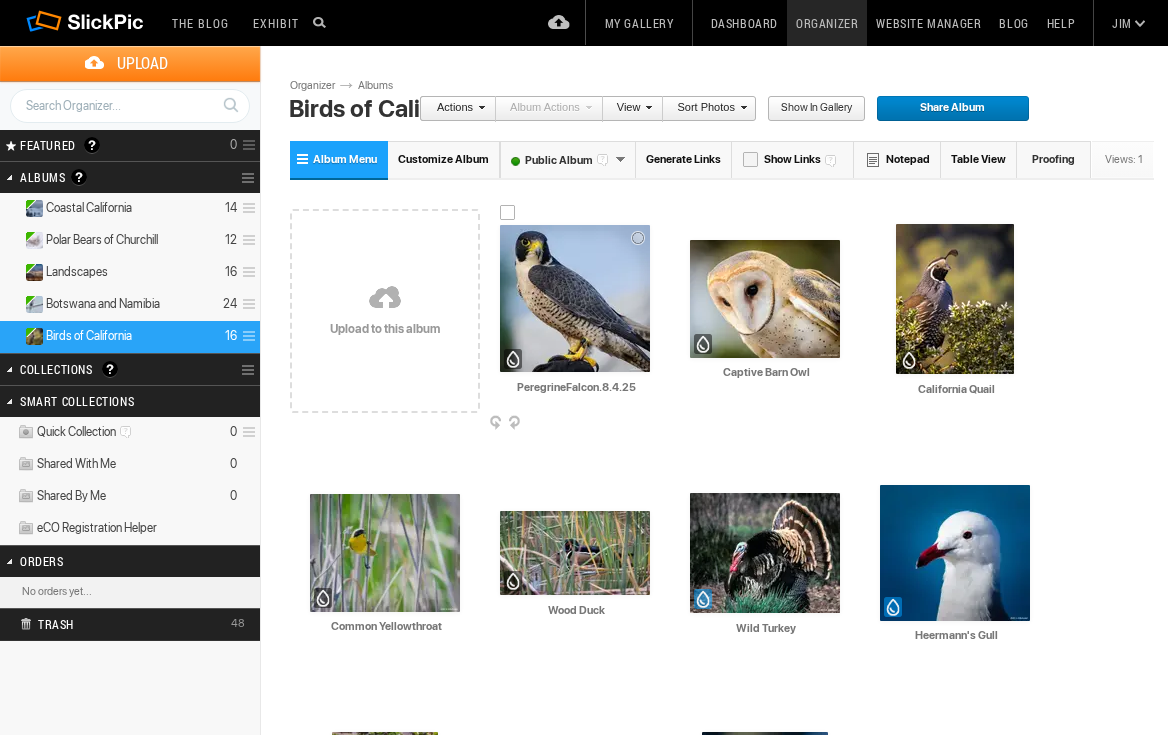 click at bounding box center [575, 298] 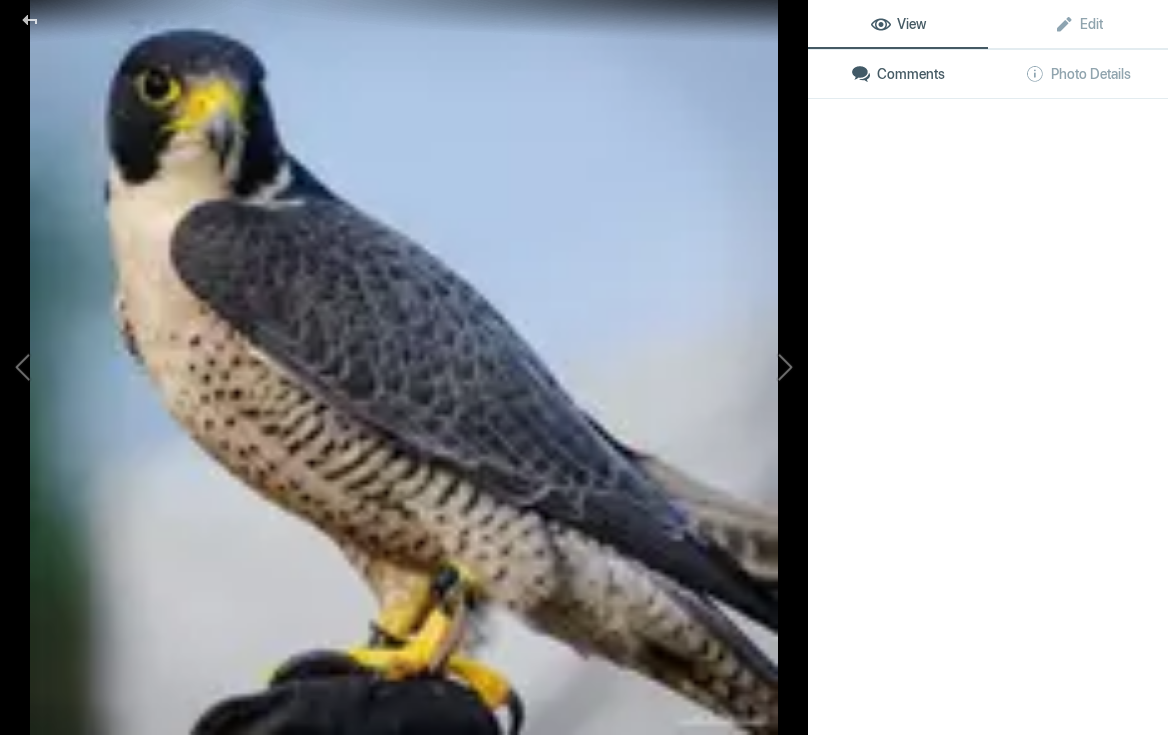 click 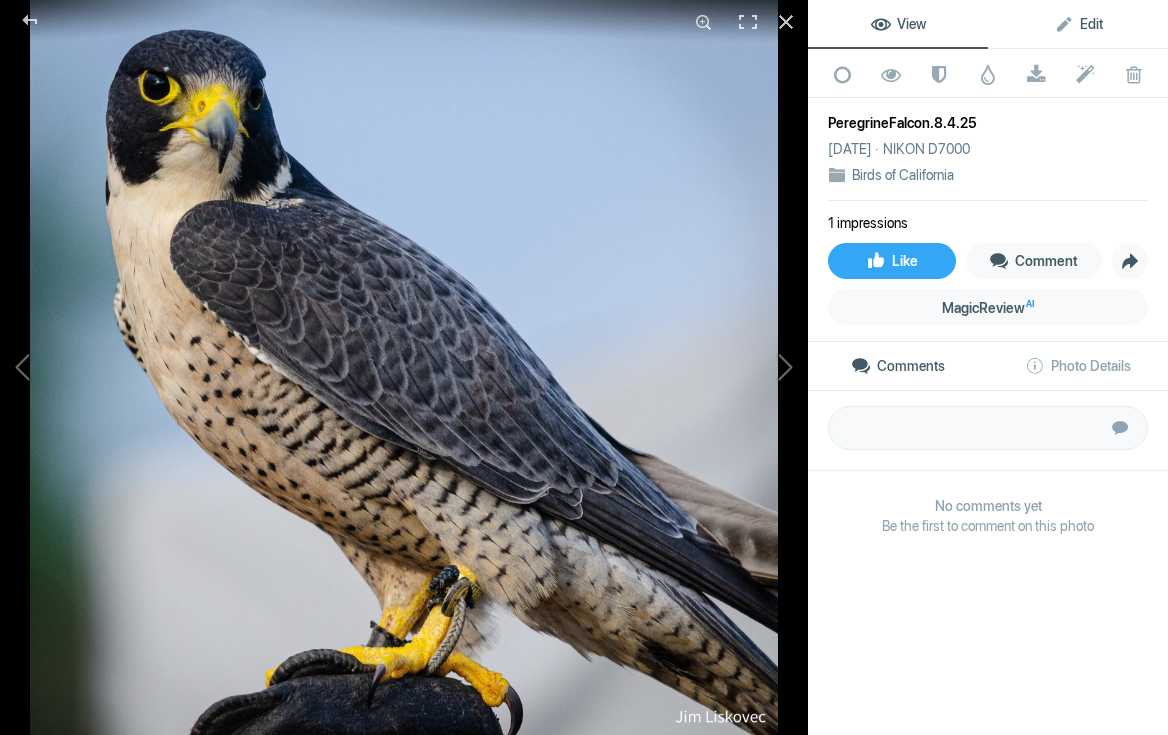 click on "Edit" 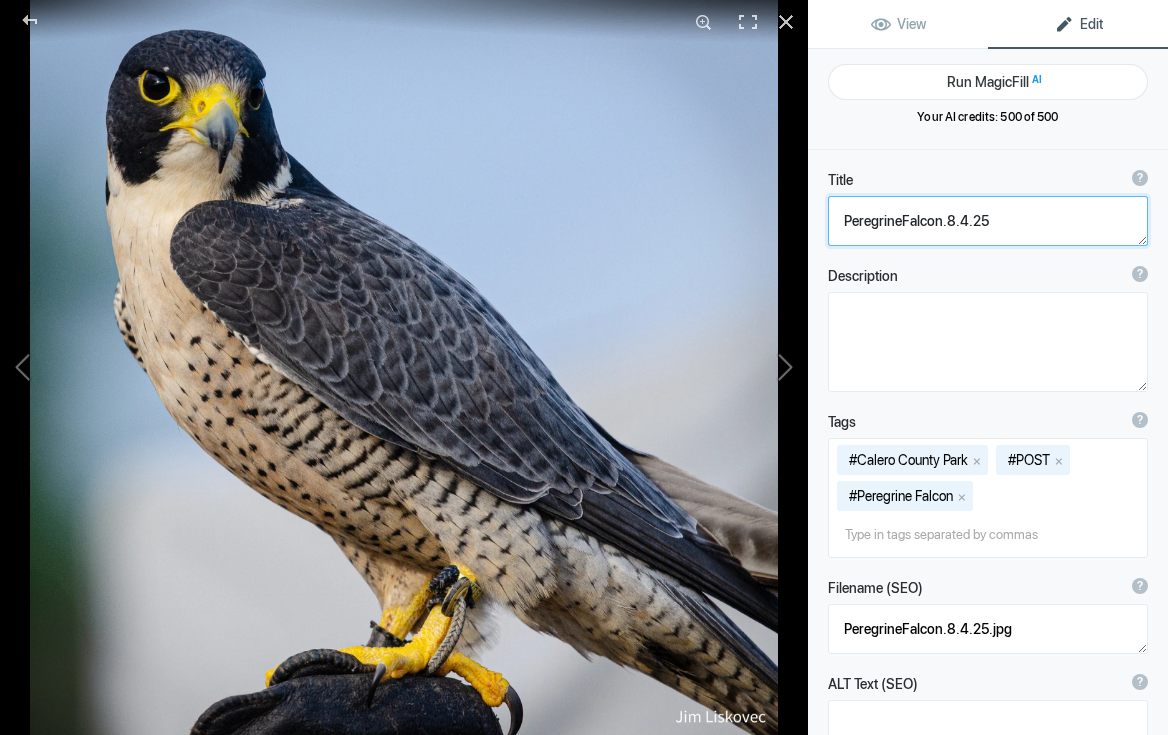 click 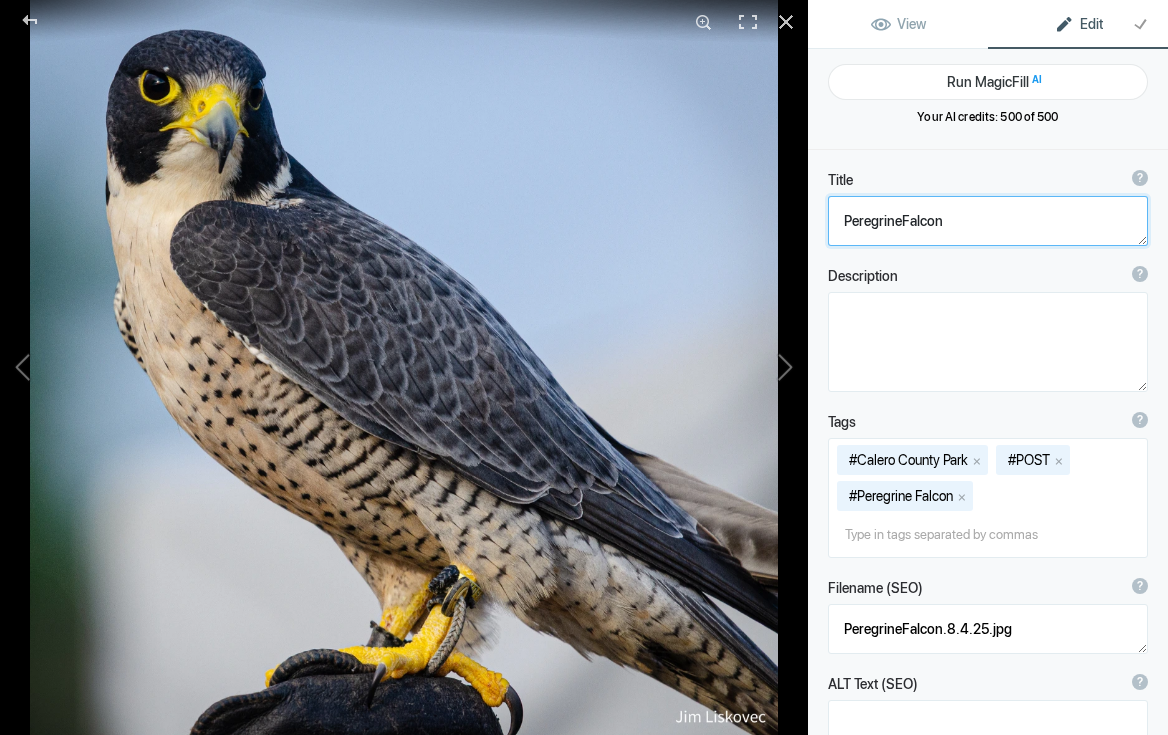 click 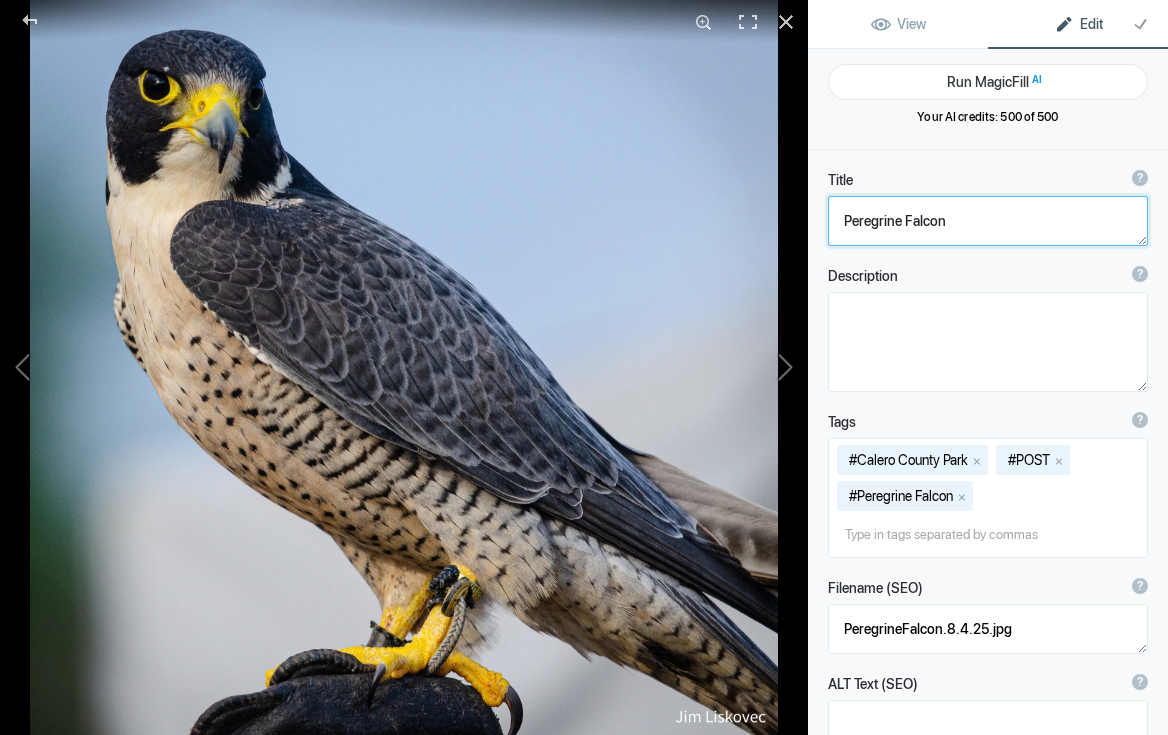 click 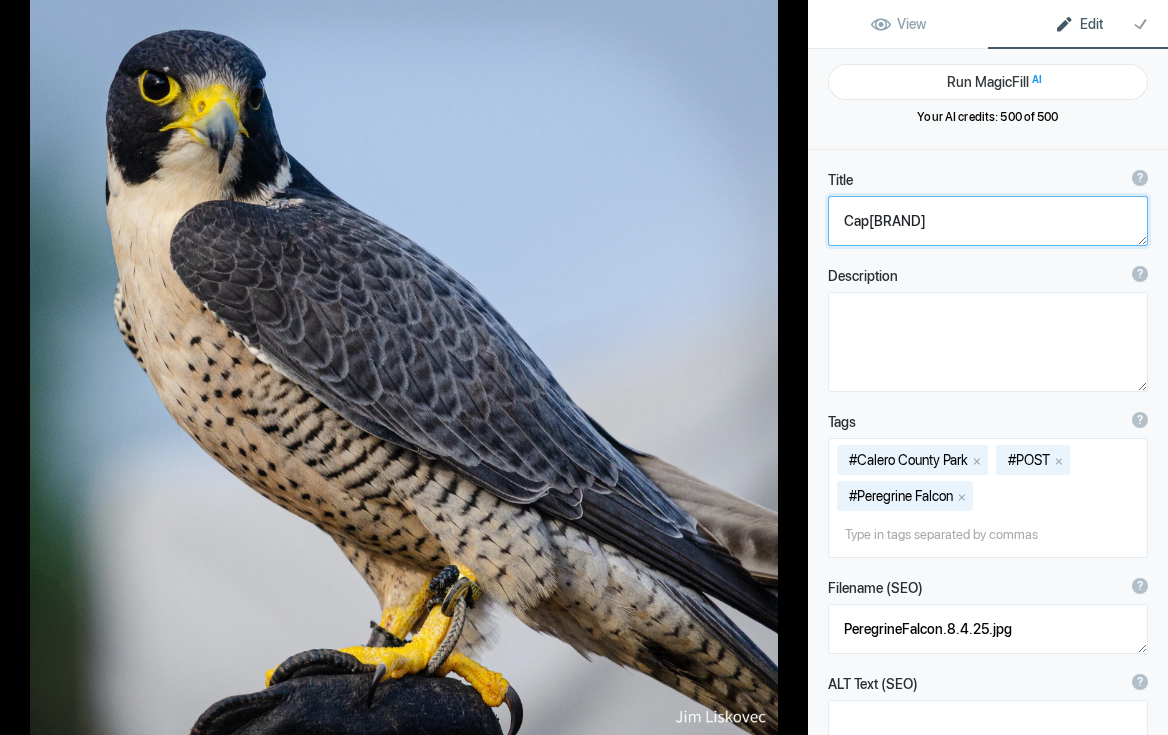 type on "Captive Peregrine Falcon" 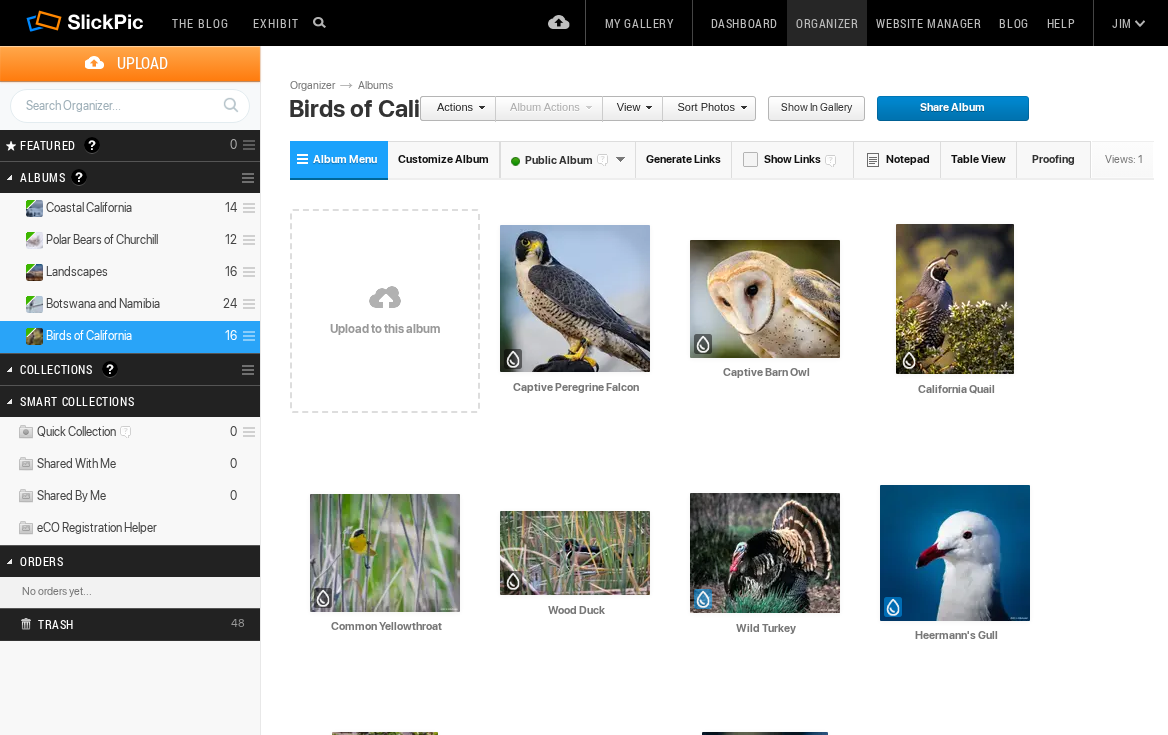 scroll, scrollTop: 0, scrollLeft: 0, axis: both 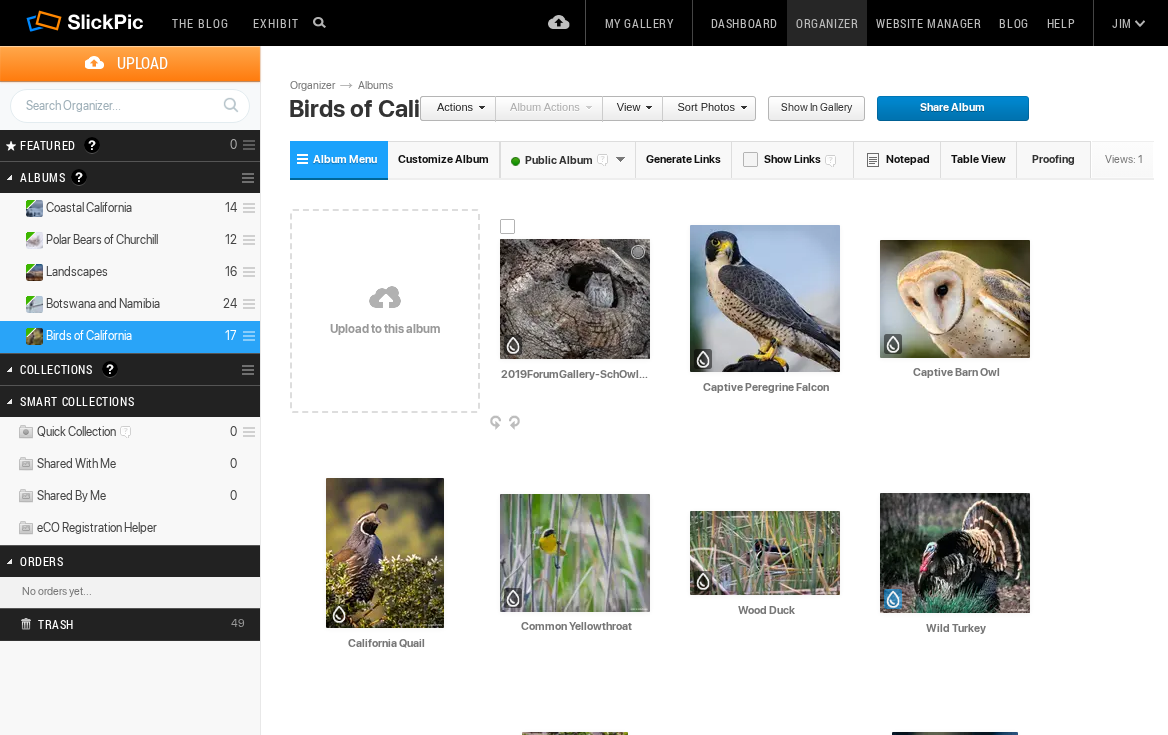 click at bounding box center (575, 299) 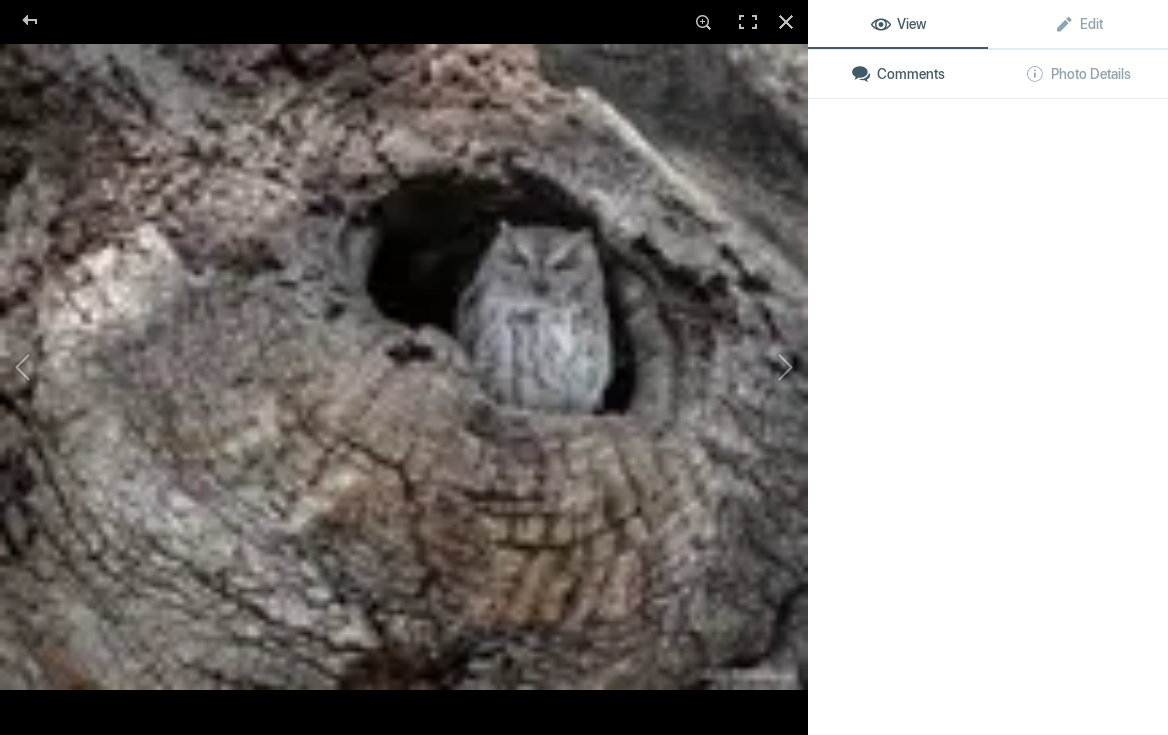 click 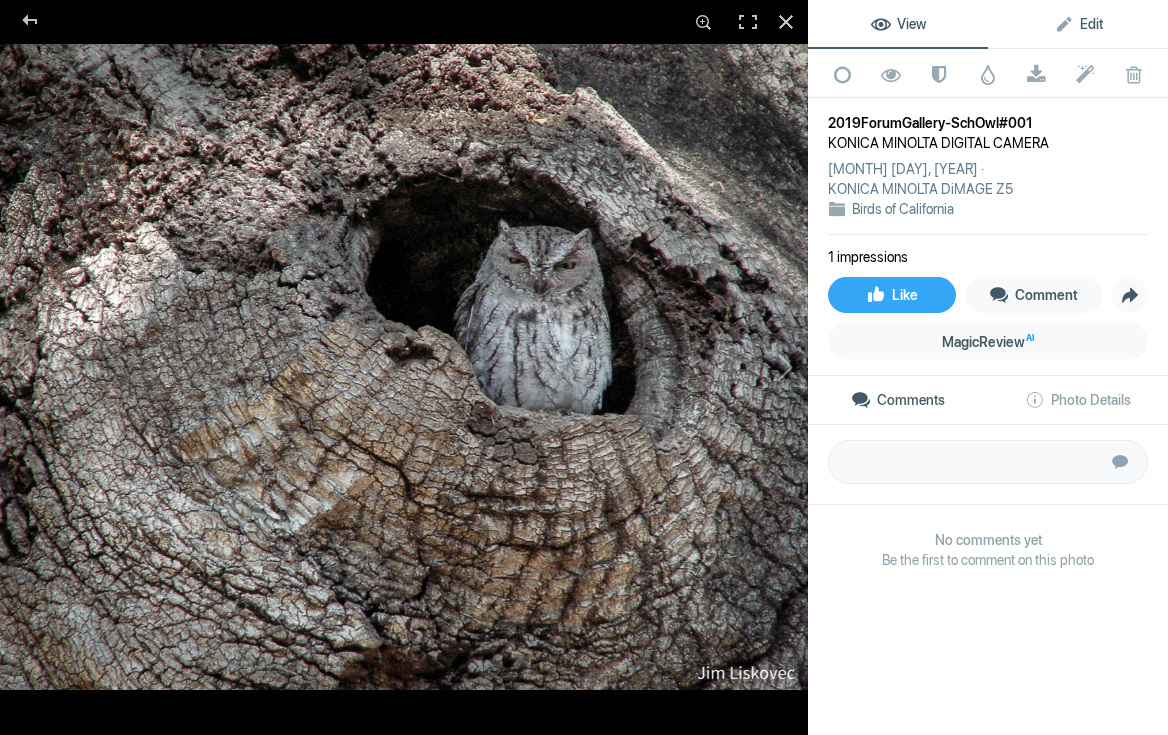 click on "Edit" 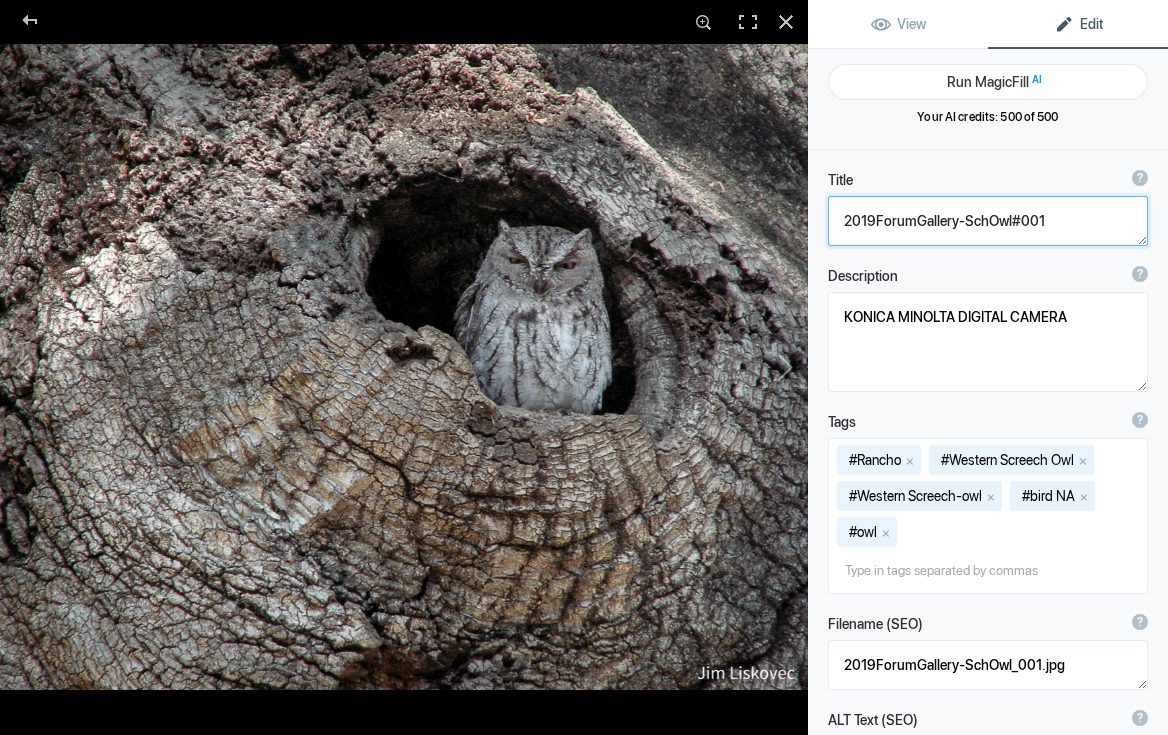 click 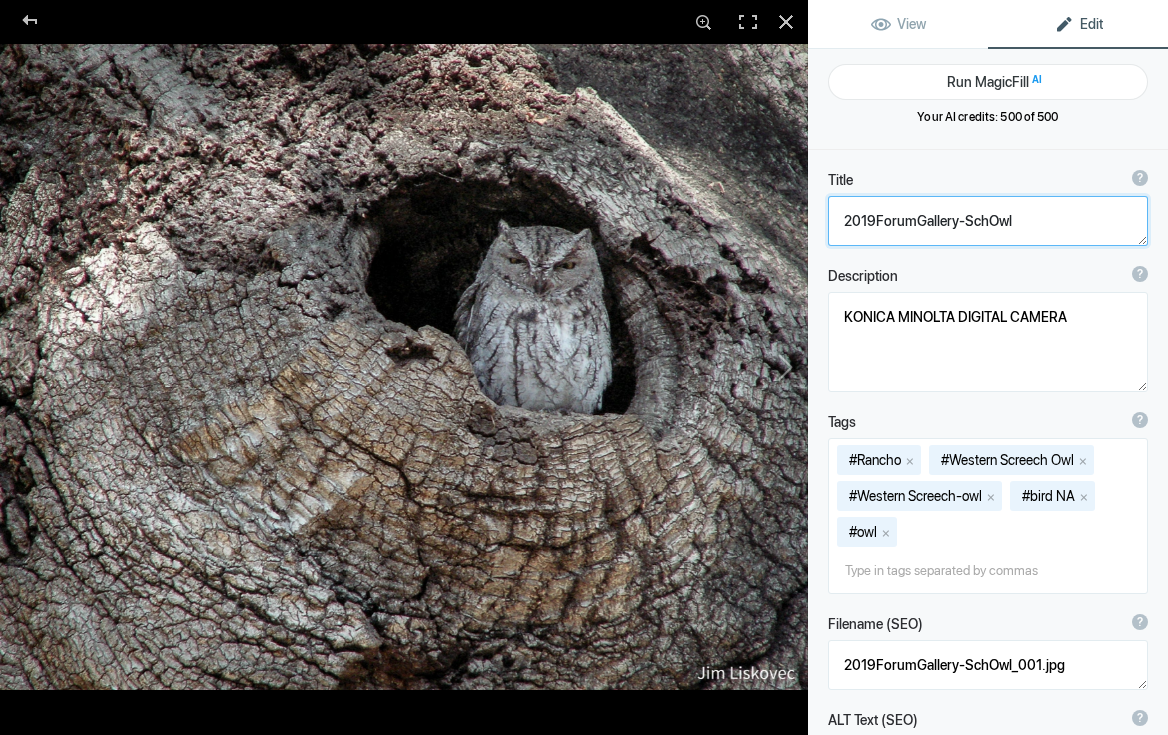 click 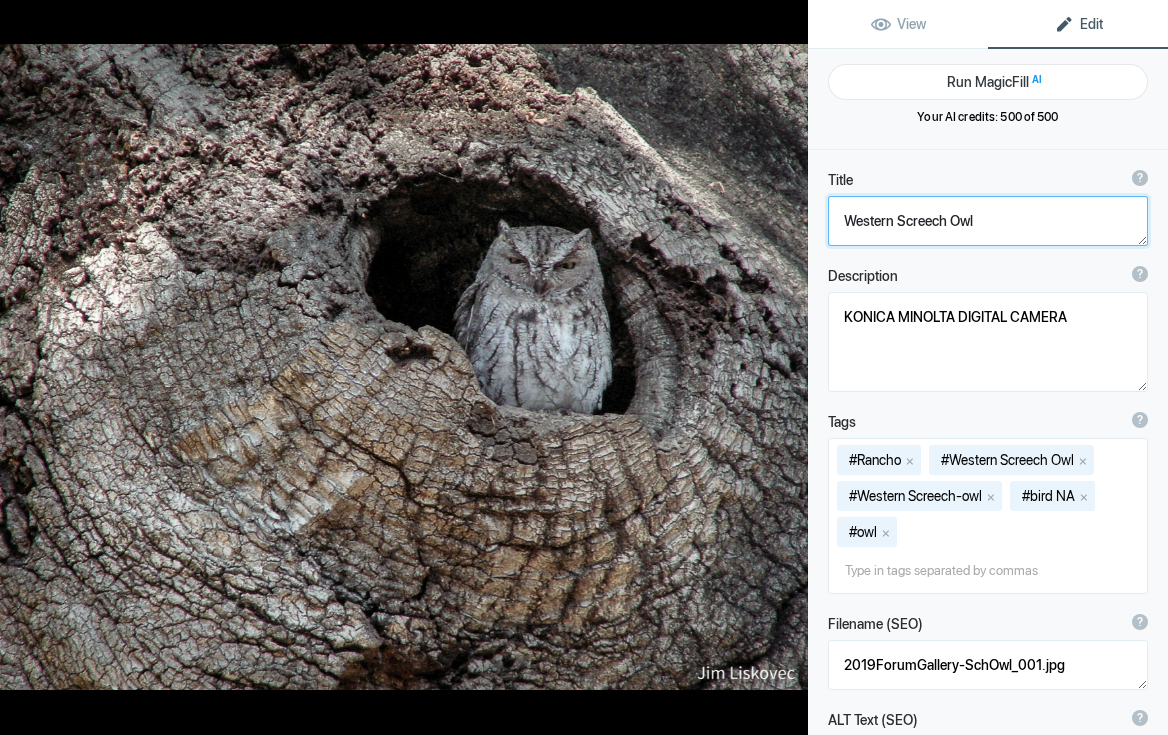 scroll, scrollTop: 1, scrollLeft: 0, axis: vertical 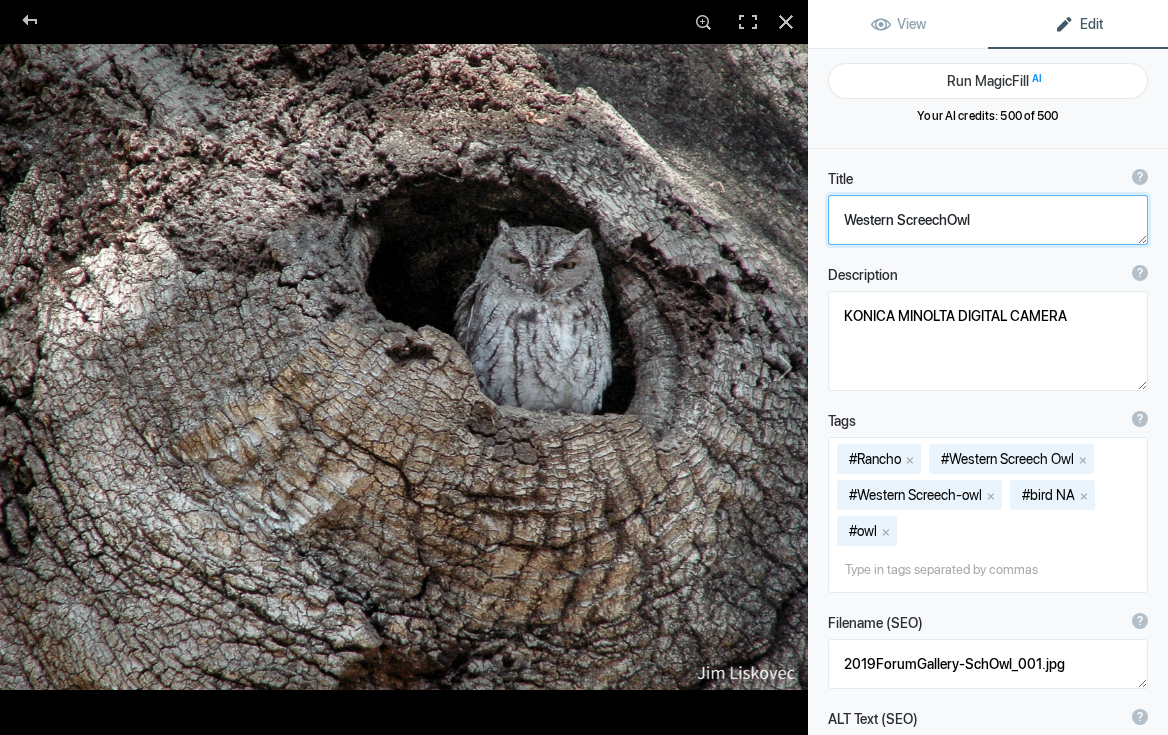 type on "Western Screech-Owl" 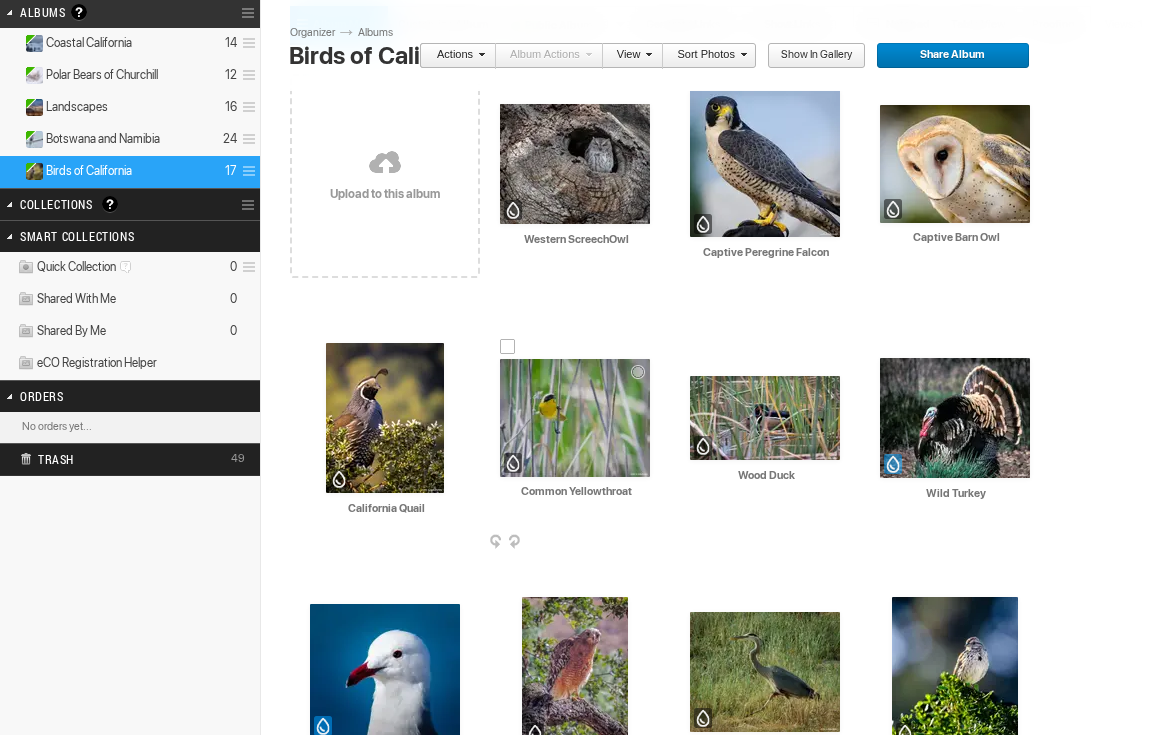 scroll, scrollTop: 167, scrollLeft: 0, axis: vertical 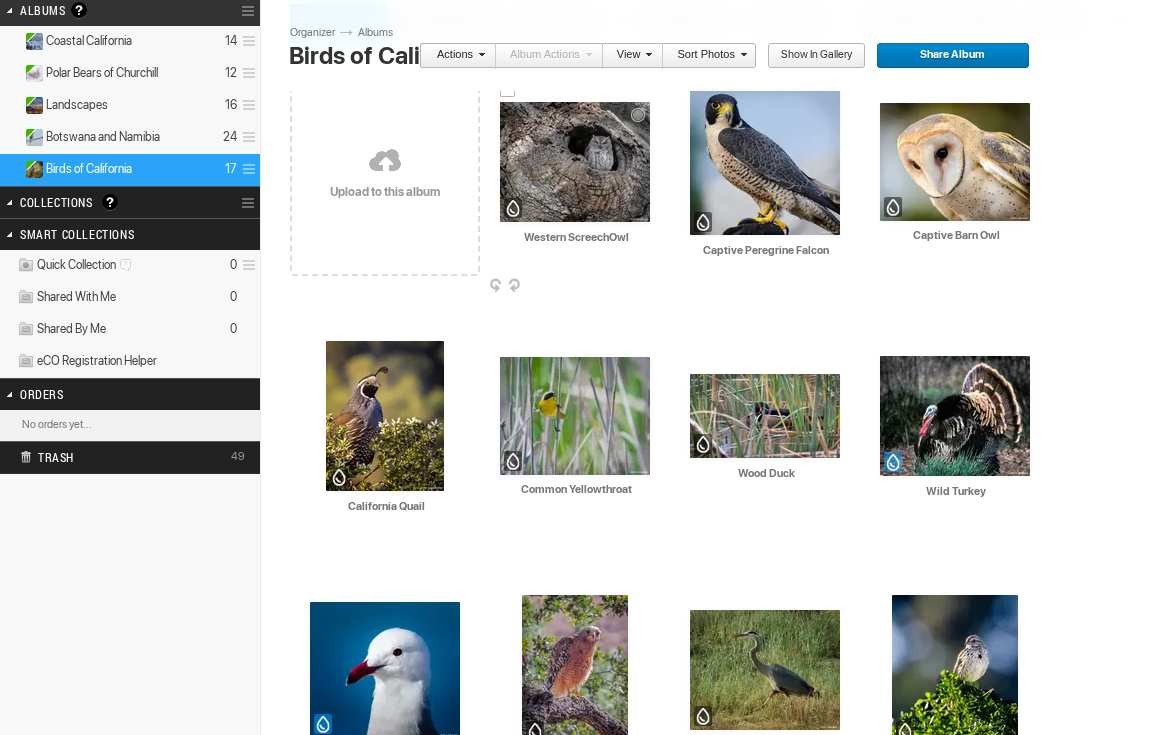 click at bounding box center [575, 162] 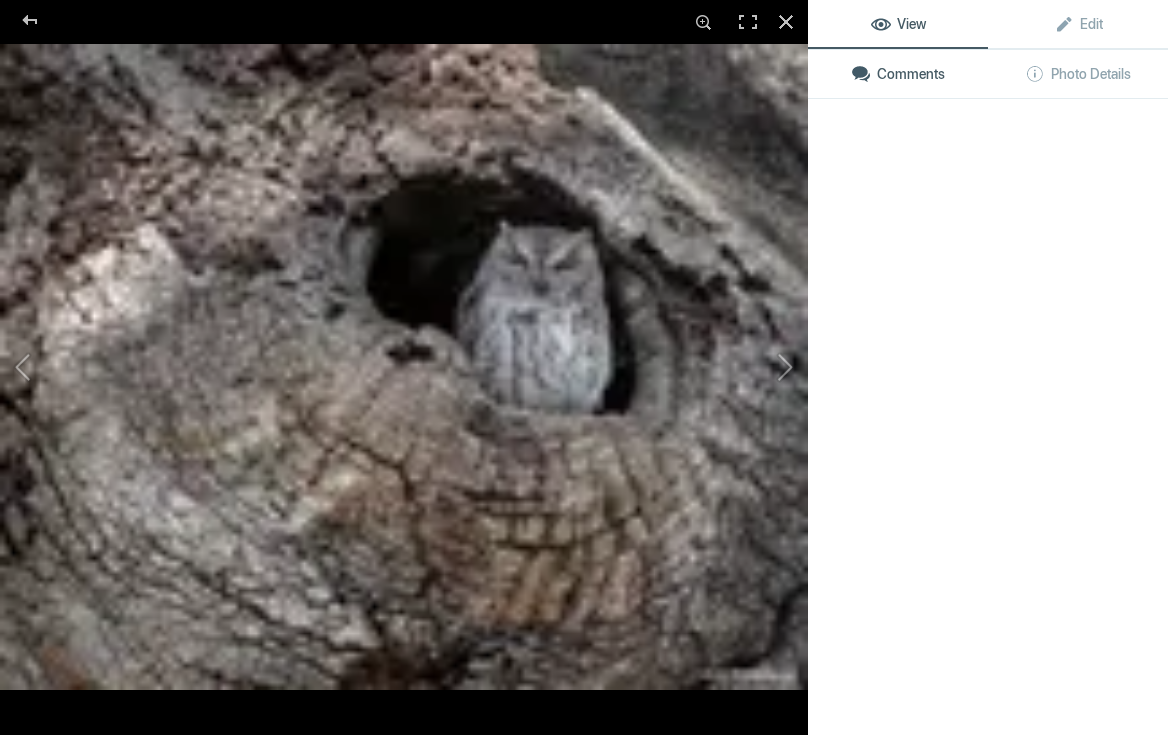 click 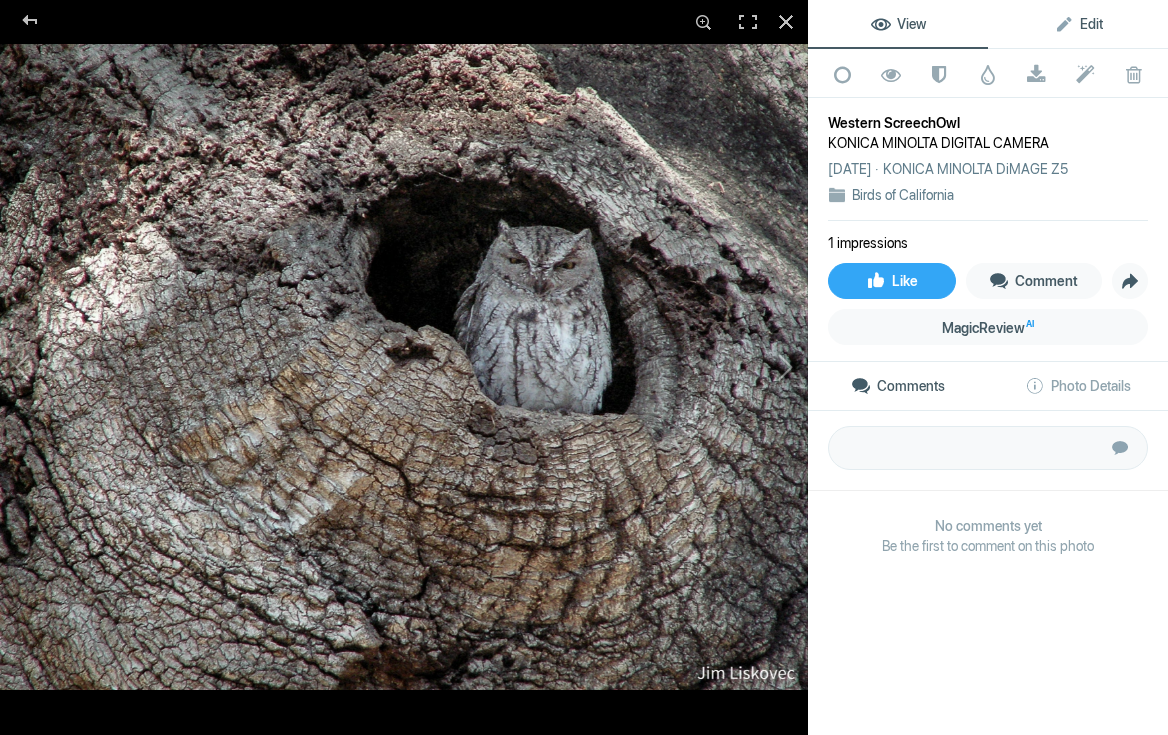 click on "Edit" 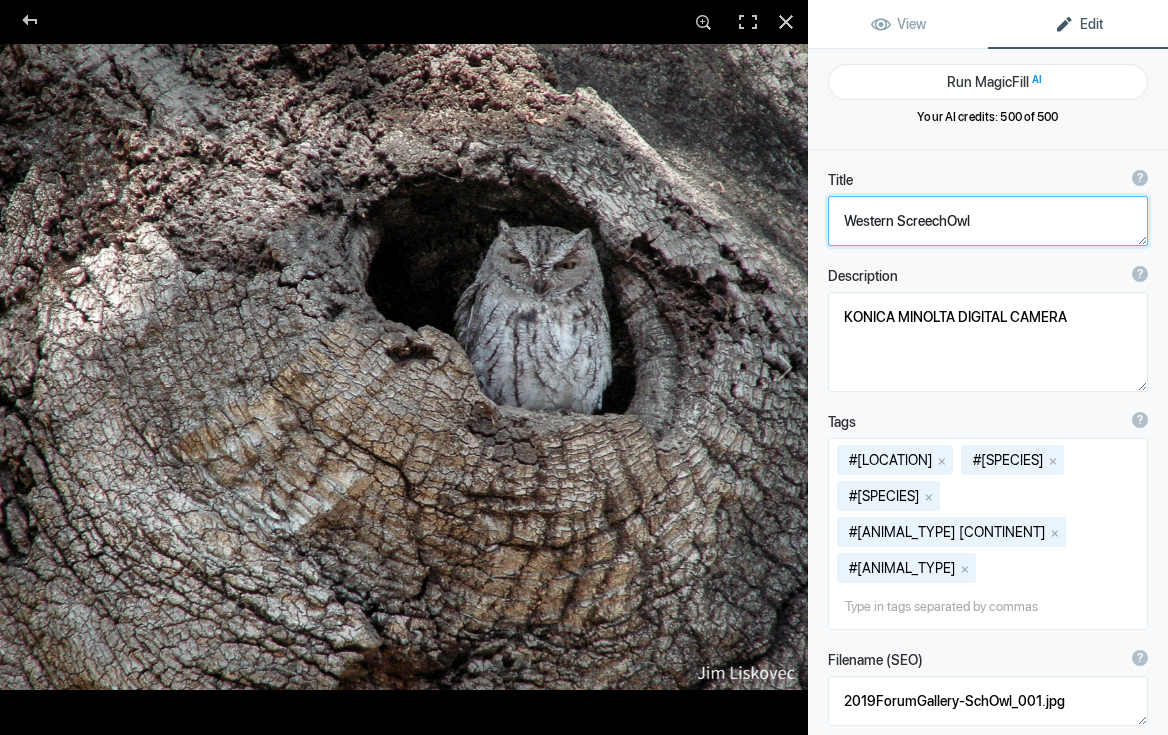 drag, startPoint x: 947, startPoint y: 222, endPoint x: 975, endPoint y: 232, distance: 29.732138 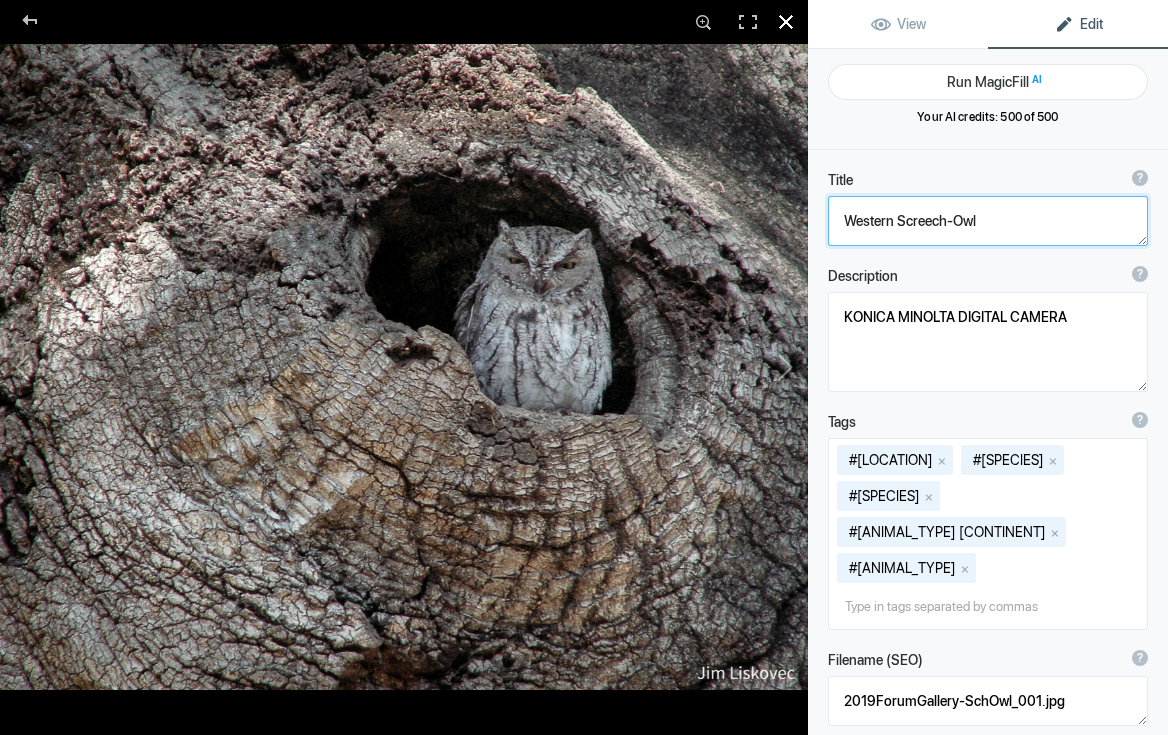 click 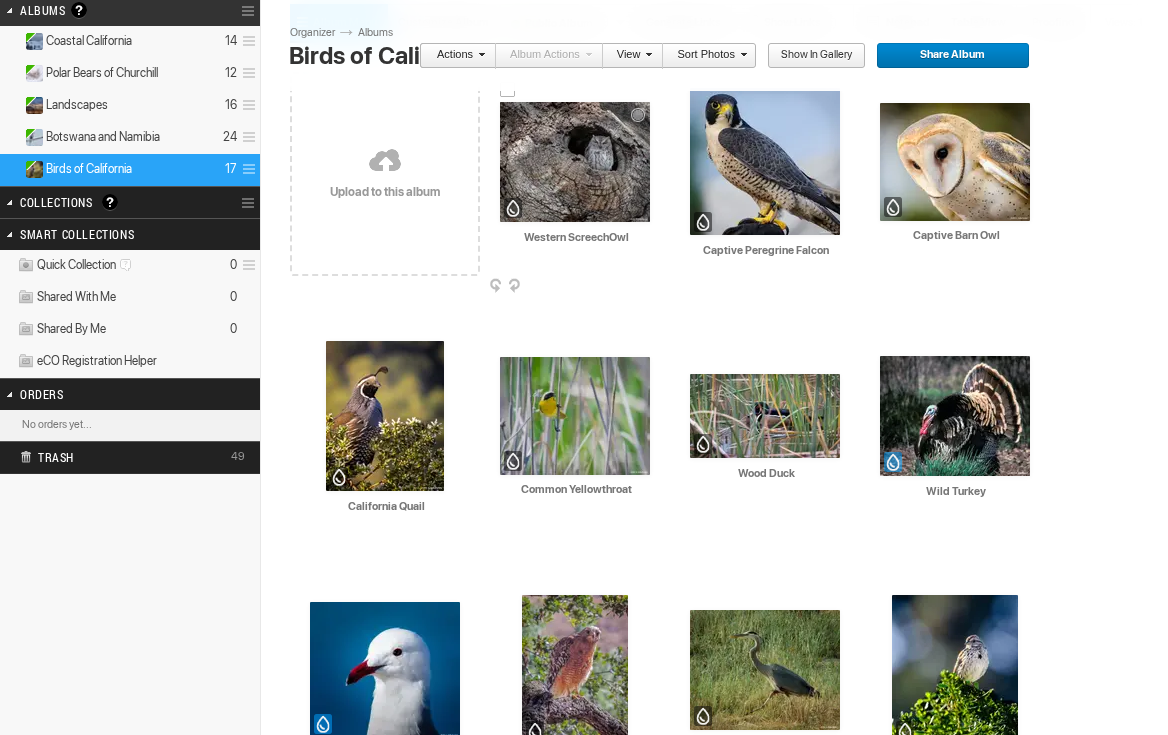 click at bounding box center [575, 162] 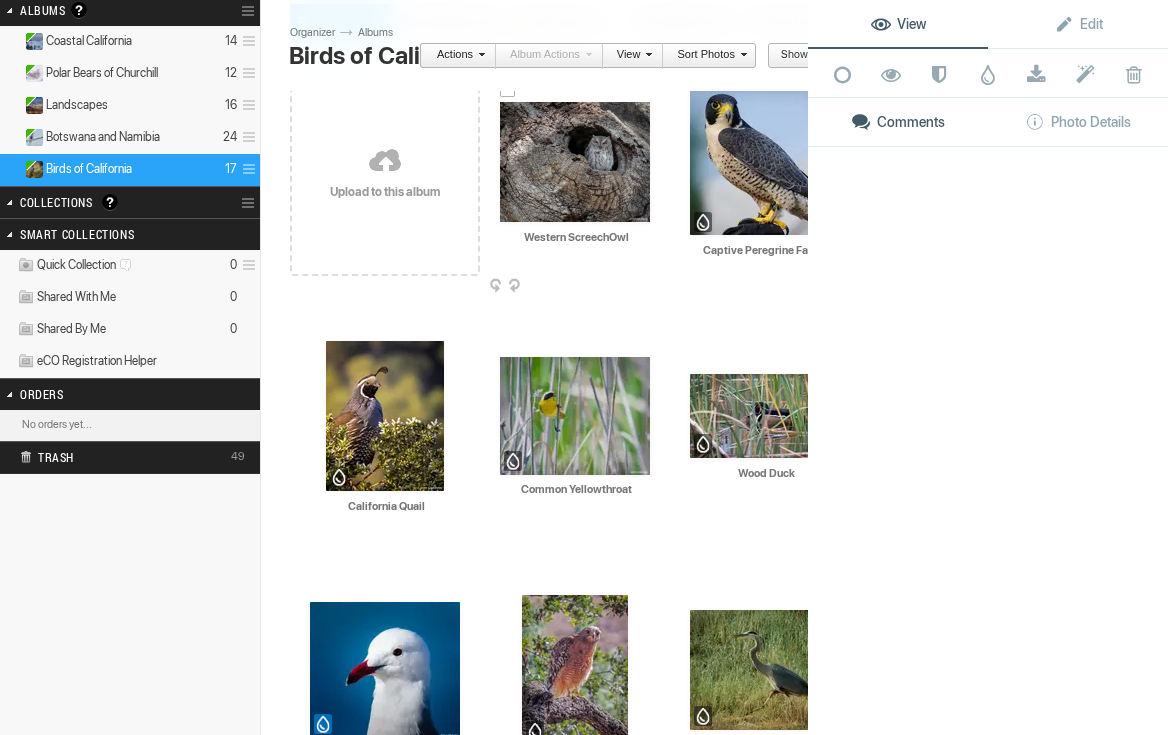 click 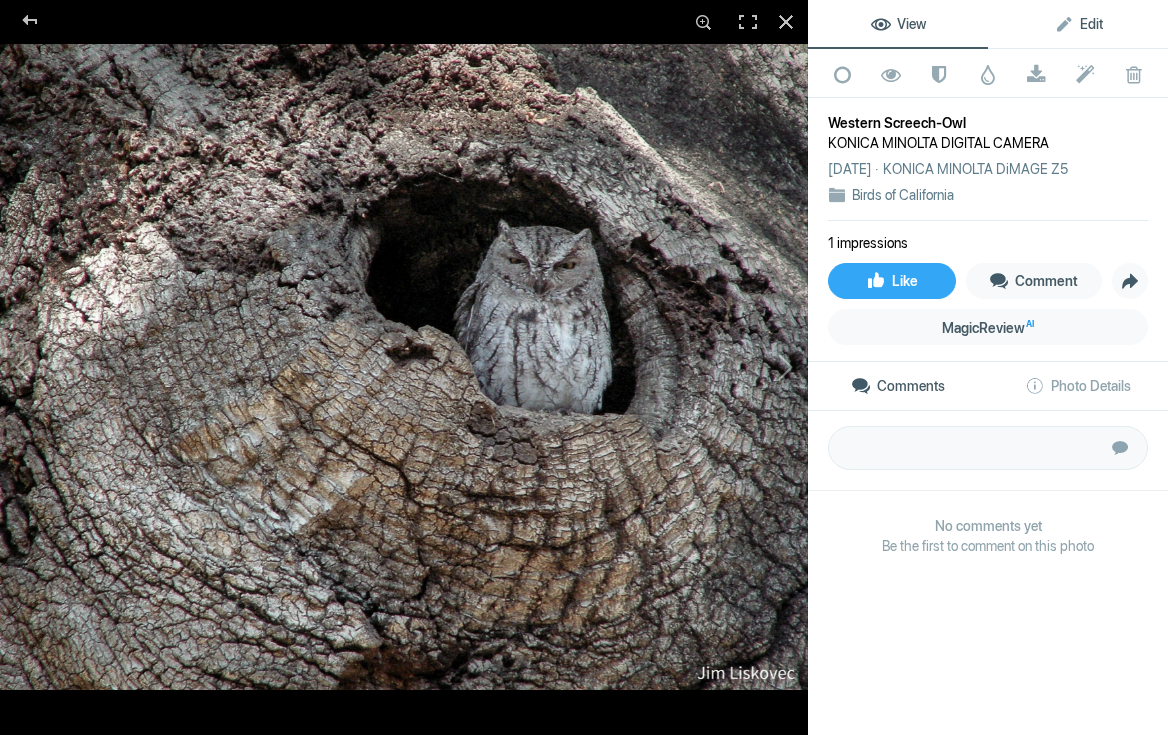click on "Edit" 